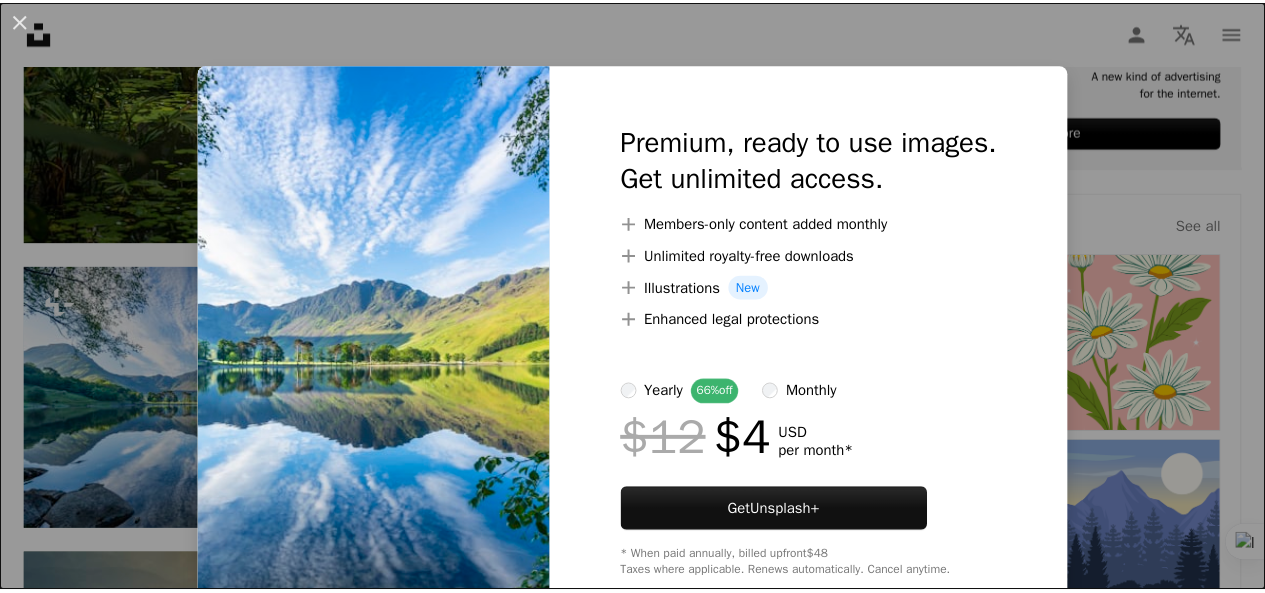 scroll, scrollTop: 900, scrollLeft: 0, axis: vertical 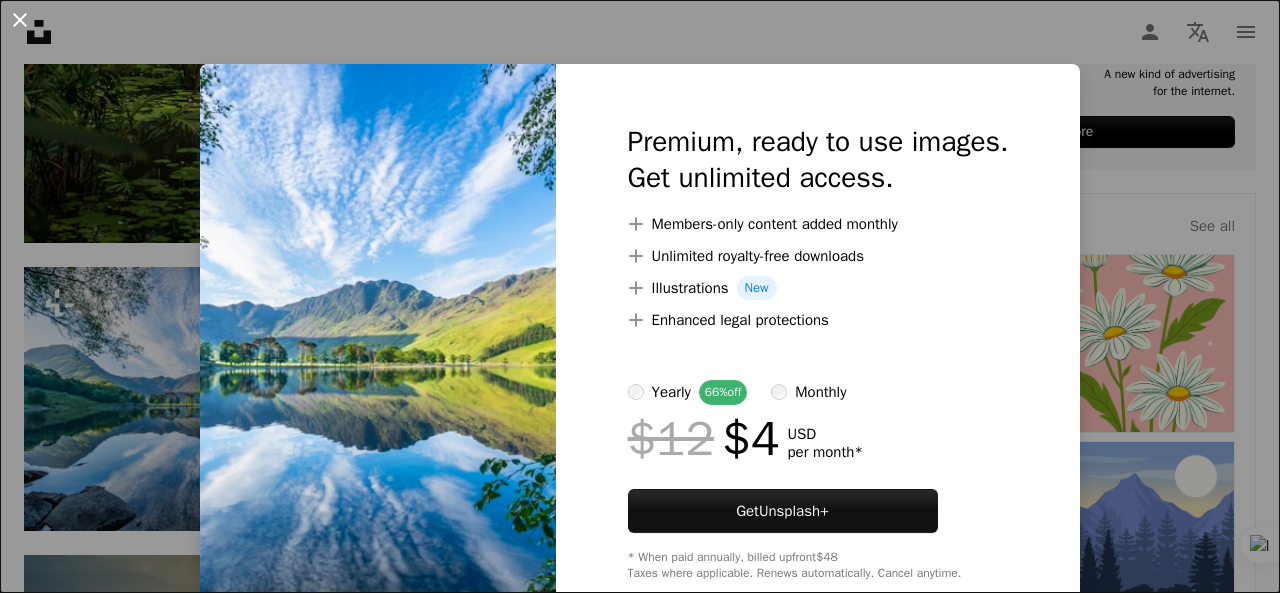 click on "An X shape" at bounding box center [20, 20] 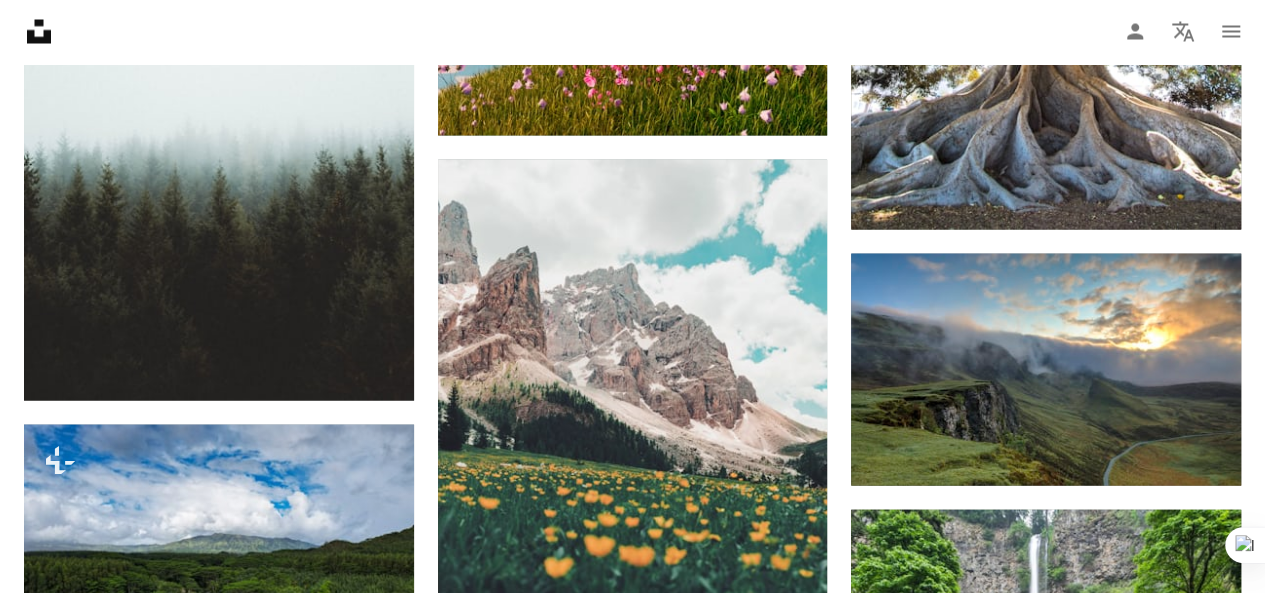scroll, scrollTop: 2100, scrollLeft: 0, axis: vertical 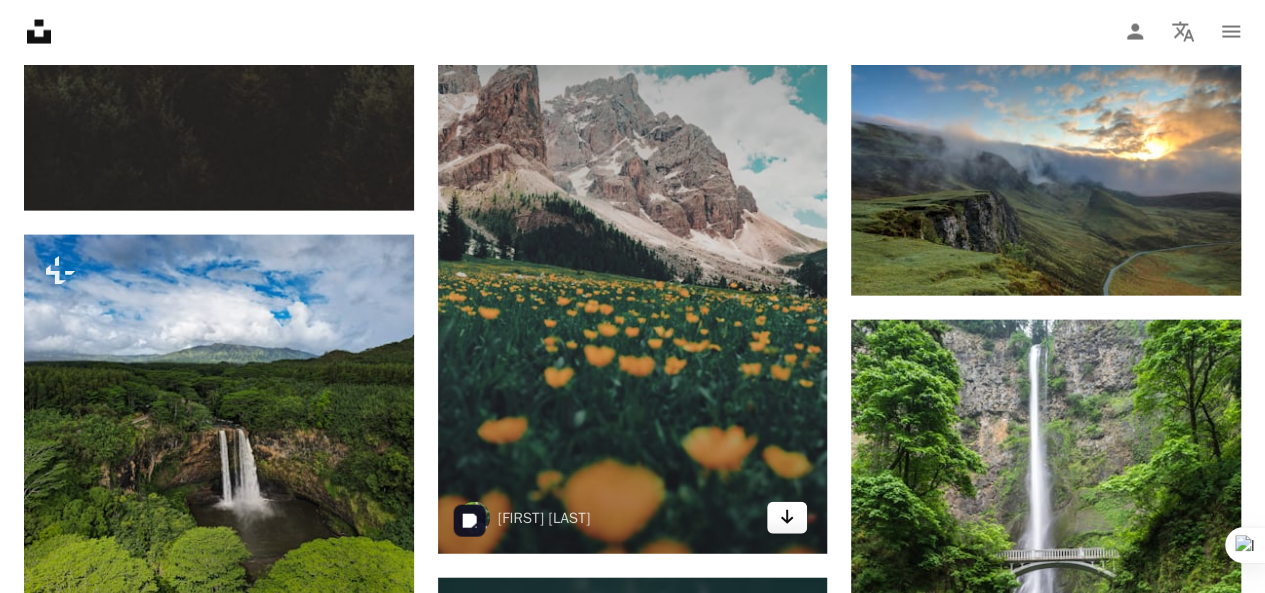click on "Arrow pointing down" at bounding box center (787, 518) 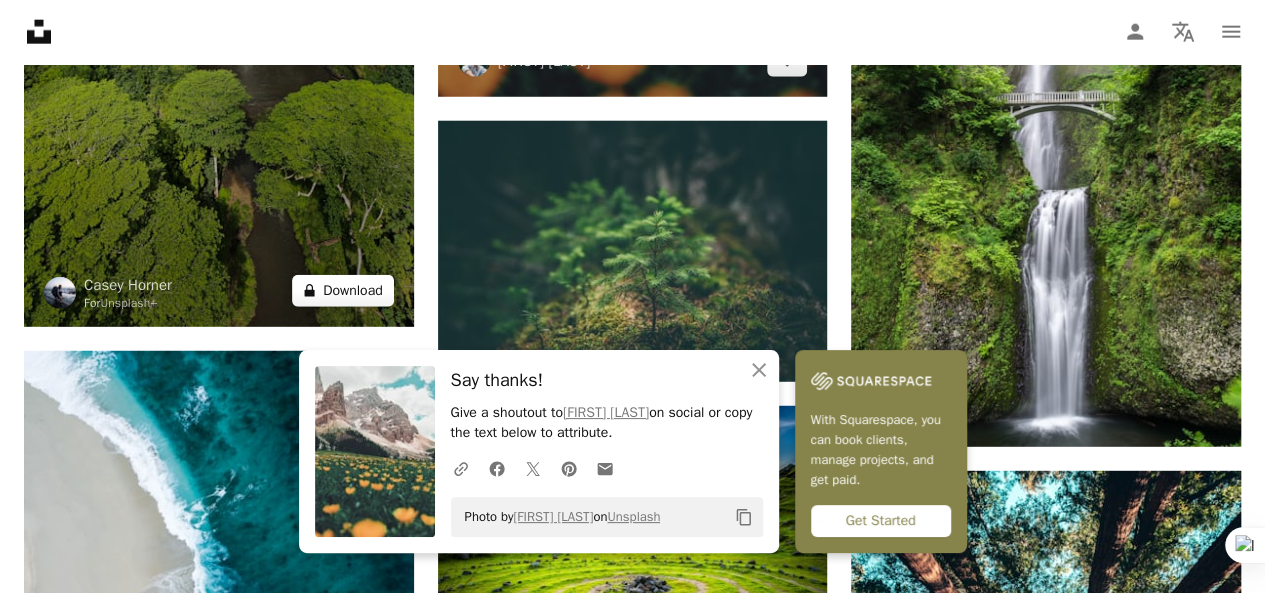 scroll, scrollTop: 2600, scrollLeft: 0, axis: vertical 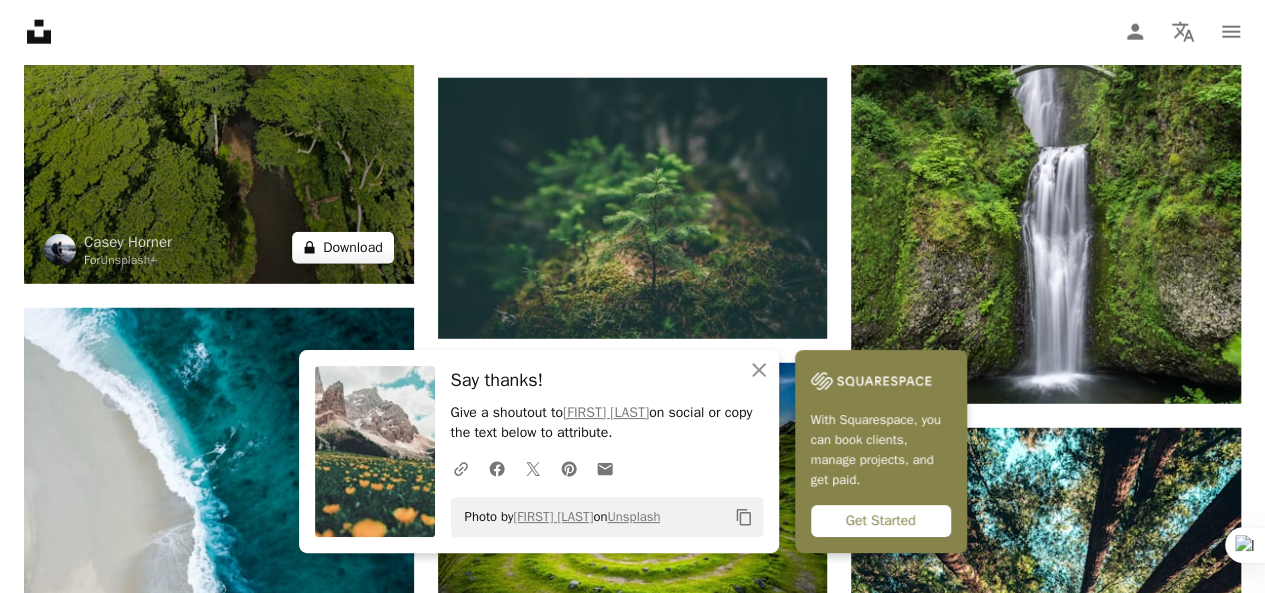 click on "A lock Download" at bounding box center [343, 248] 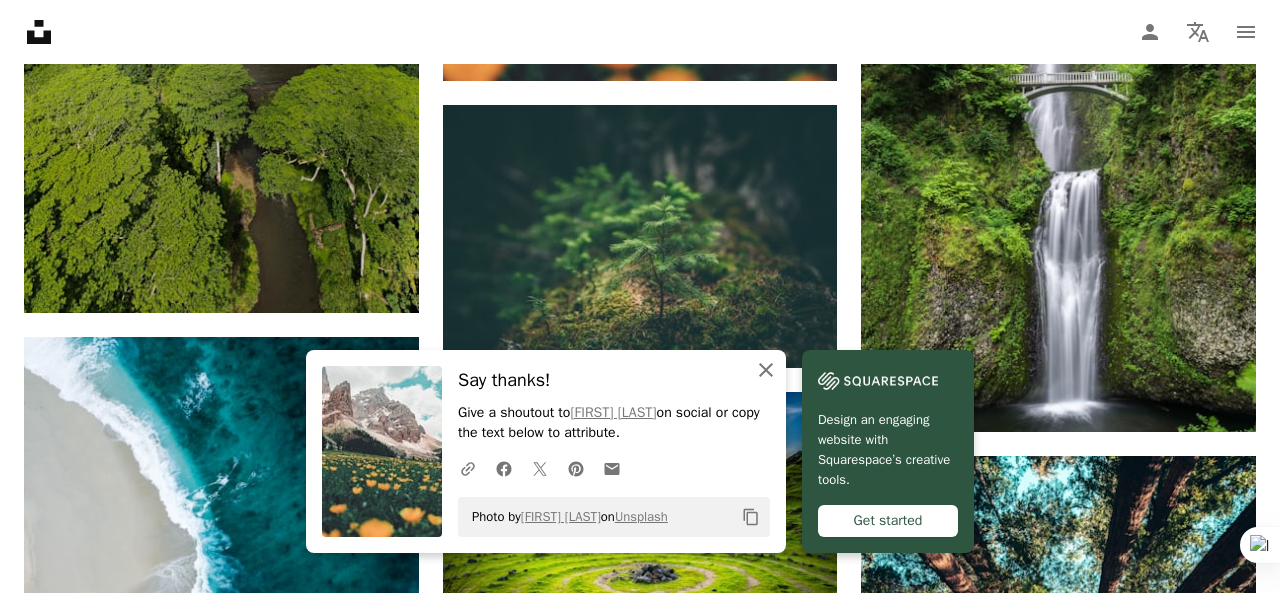 click on "An X shape" 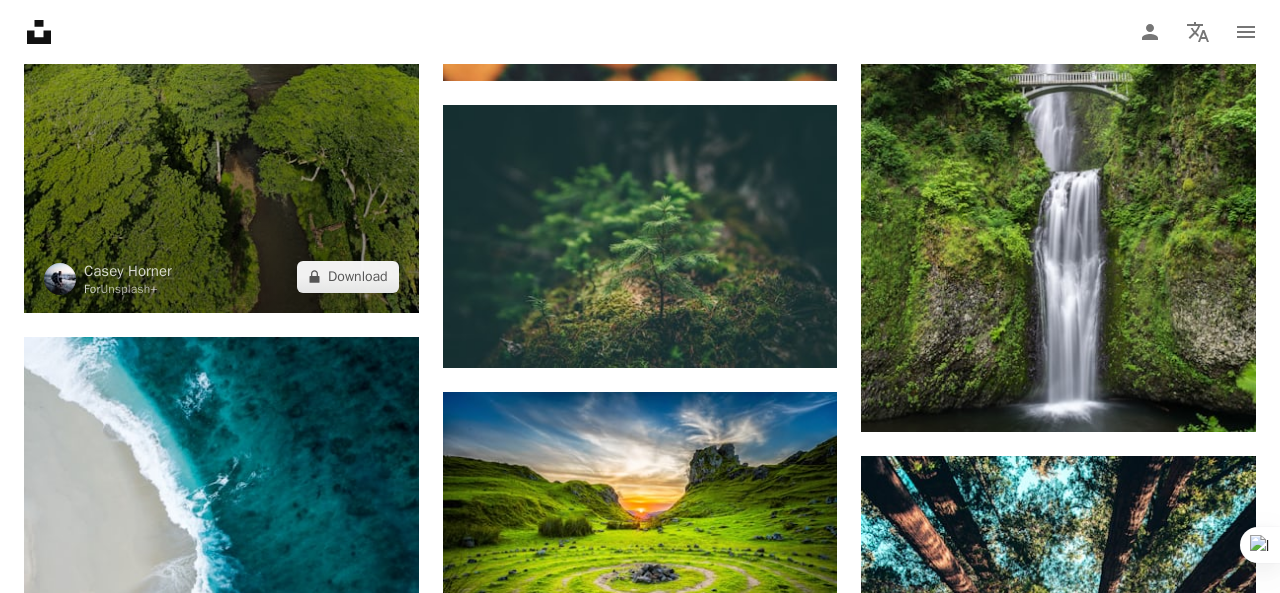 drag, startPoint x: 14, startPoint y: 19, endPoint x: 254, endPoint y: 124, distance: 261.96375 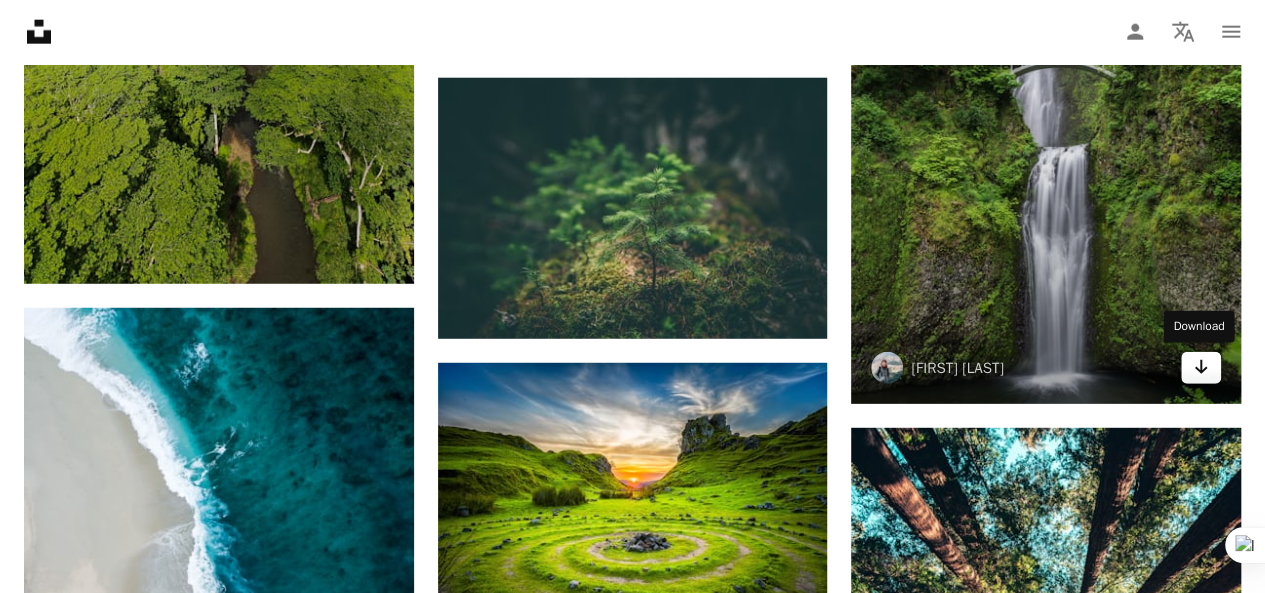 click on "Arrow pointing down" at bounding box center [1201, 368] 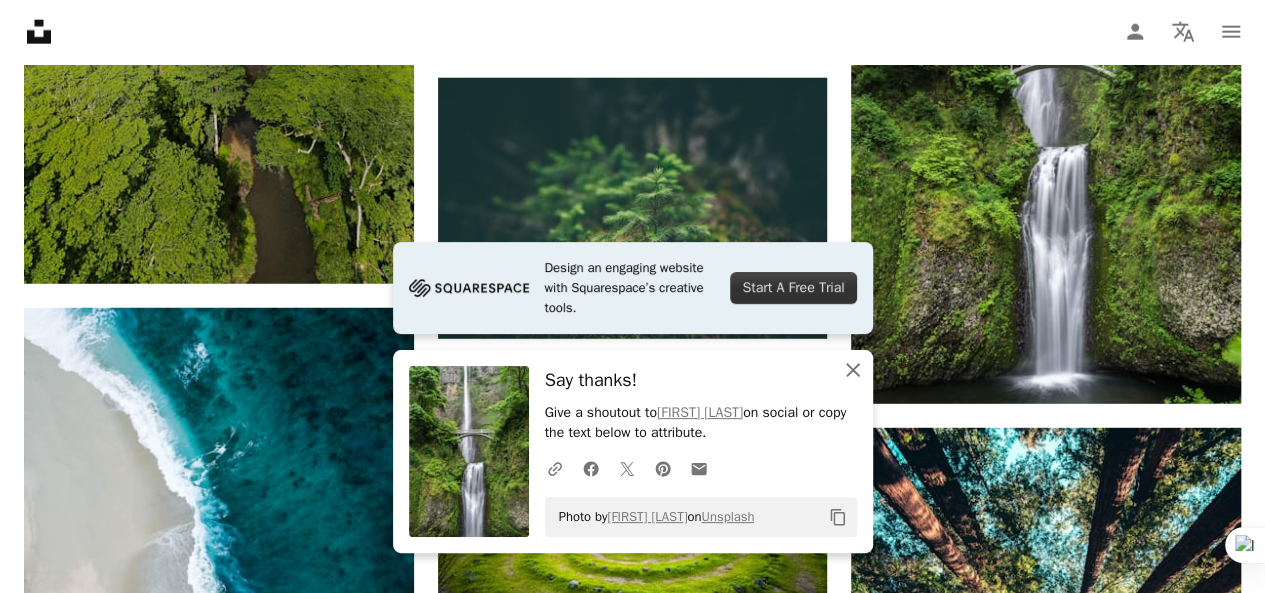 click on "An X shape" 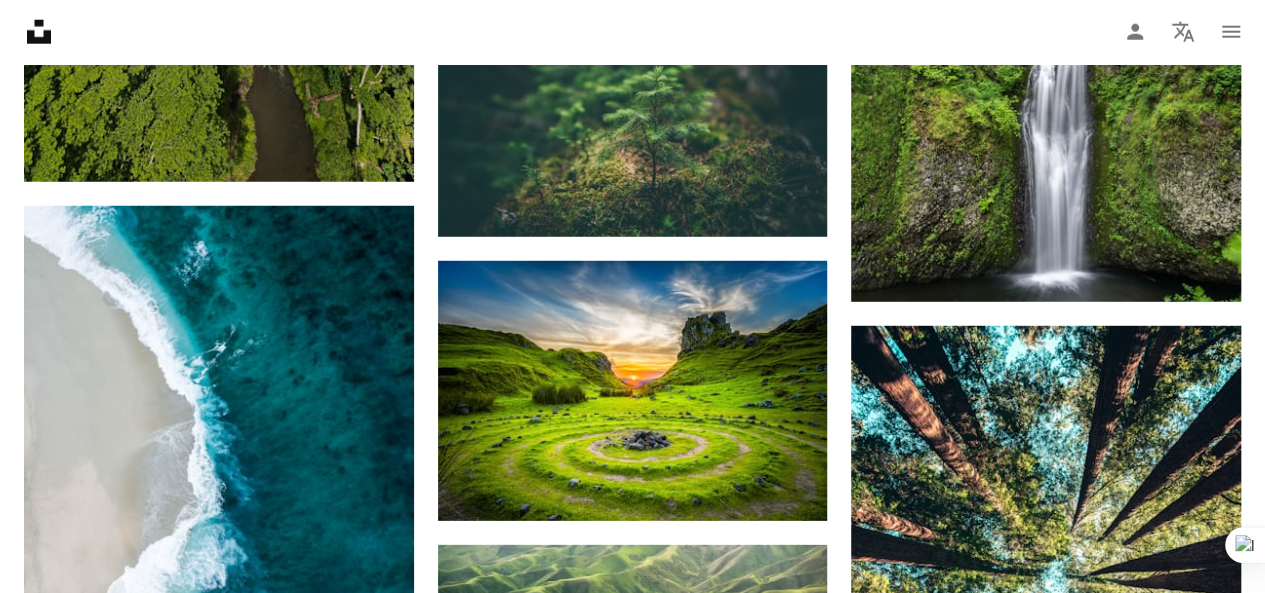 scroll, scrollTop: 2800, scrollLeft: 0, axis: vertical 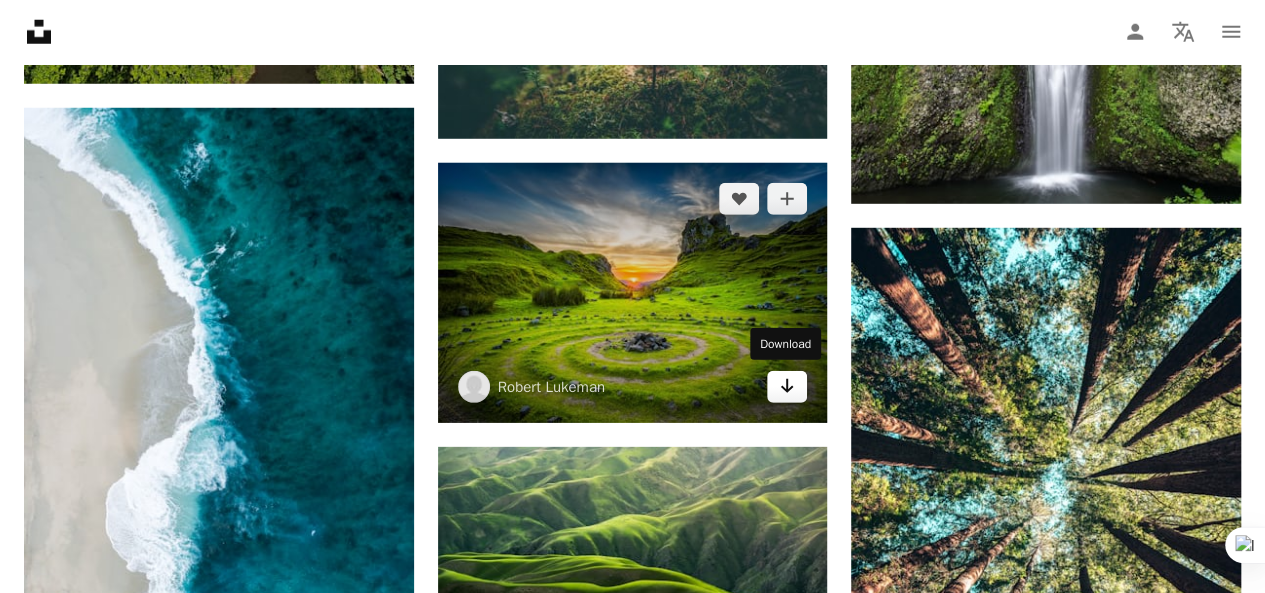 click on "Arrow pointing down" 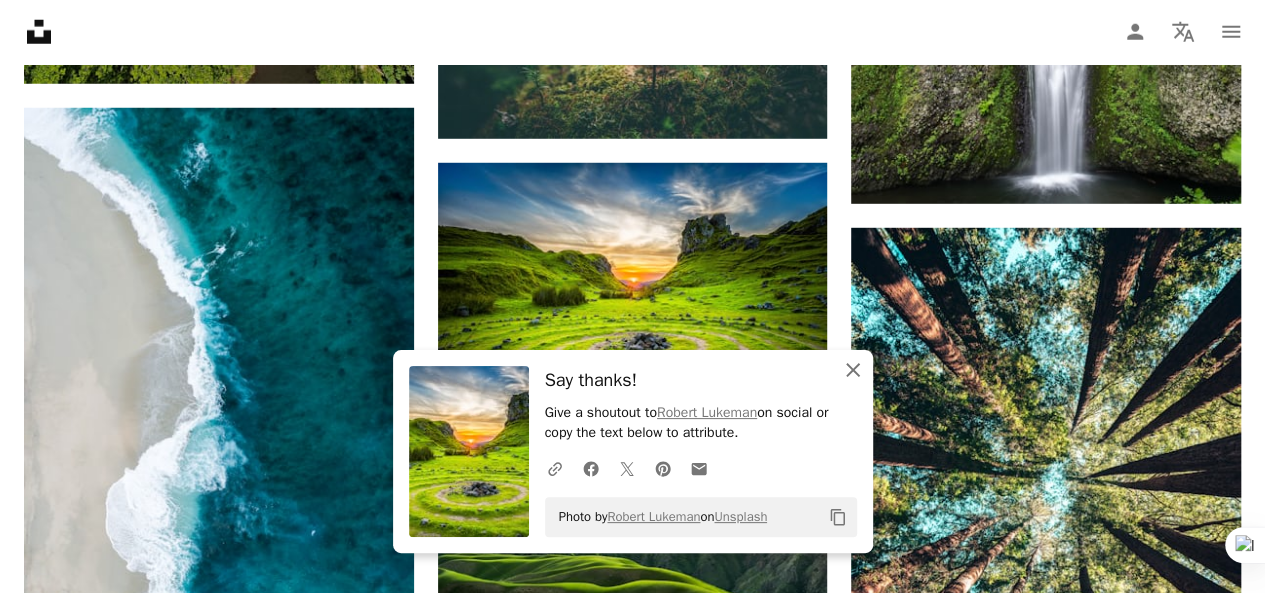 click on "An X shape" 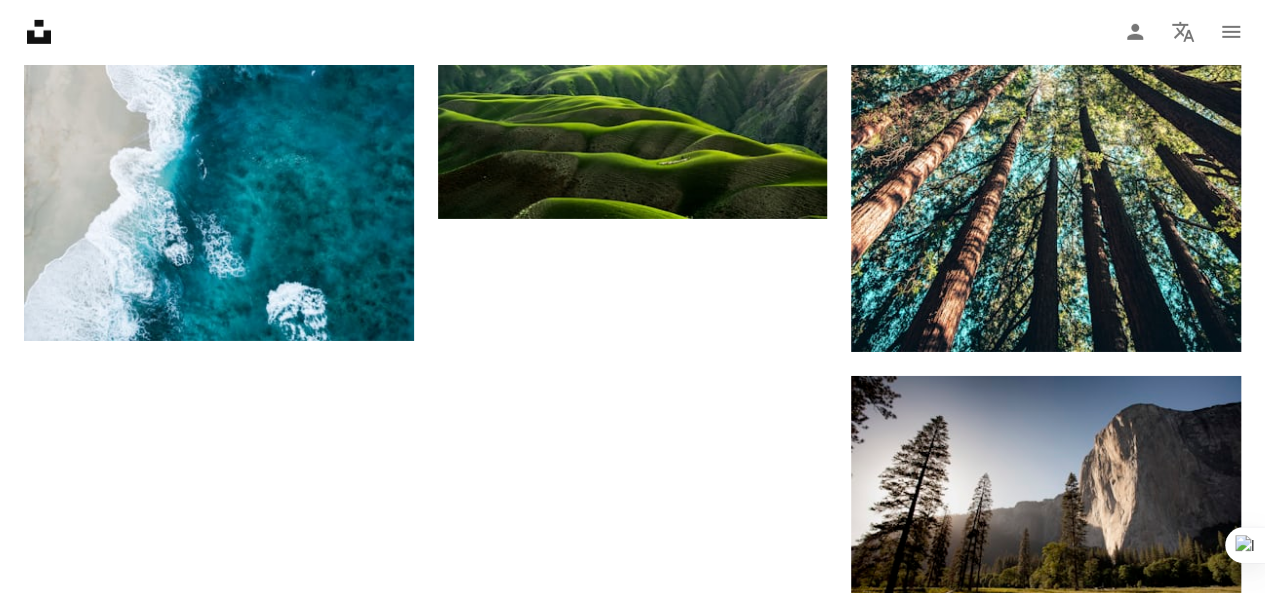 scroll, scrollTop: 3400, scrollLeft: 0, axis: vertical 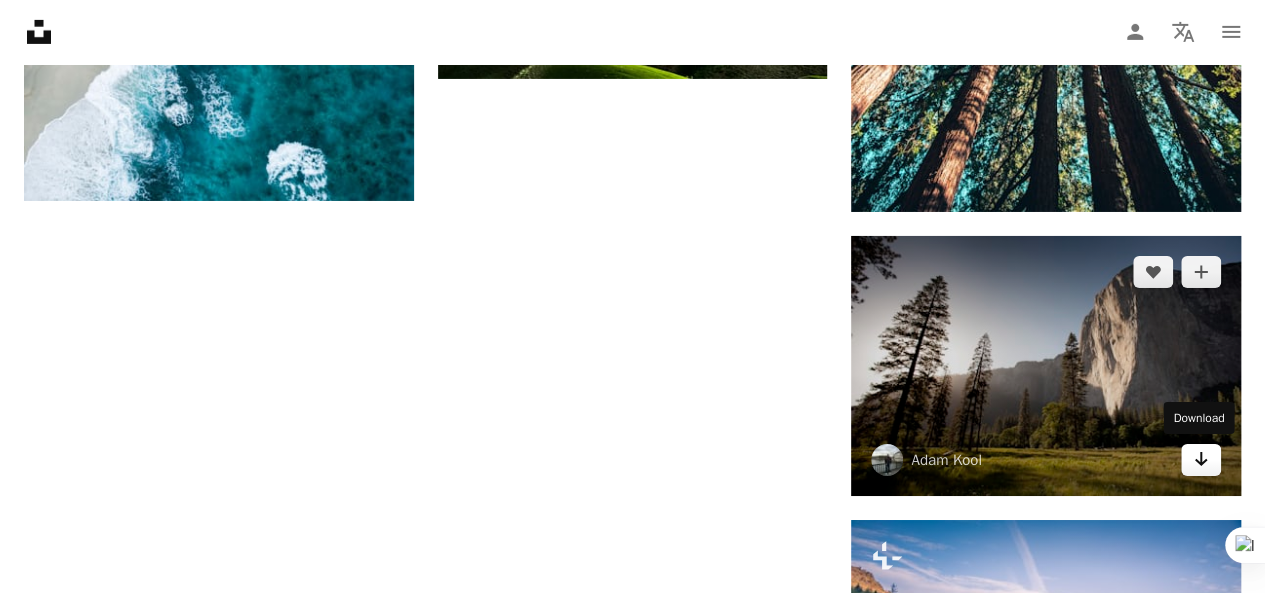 click on "Arrow pointing down" 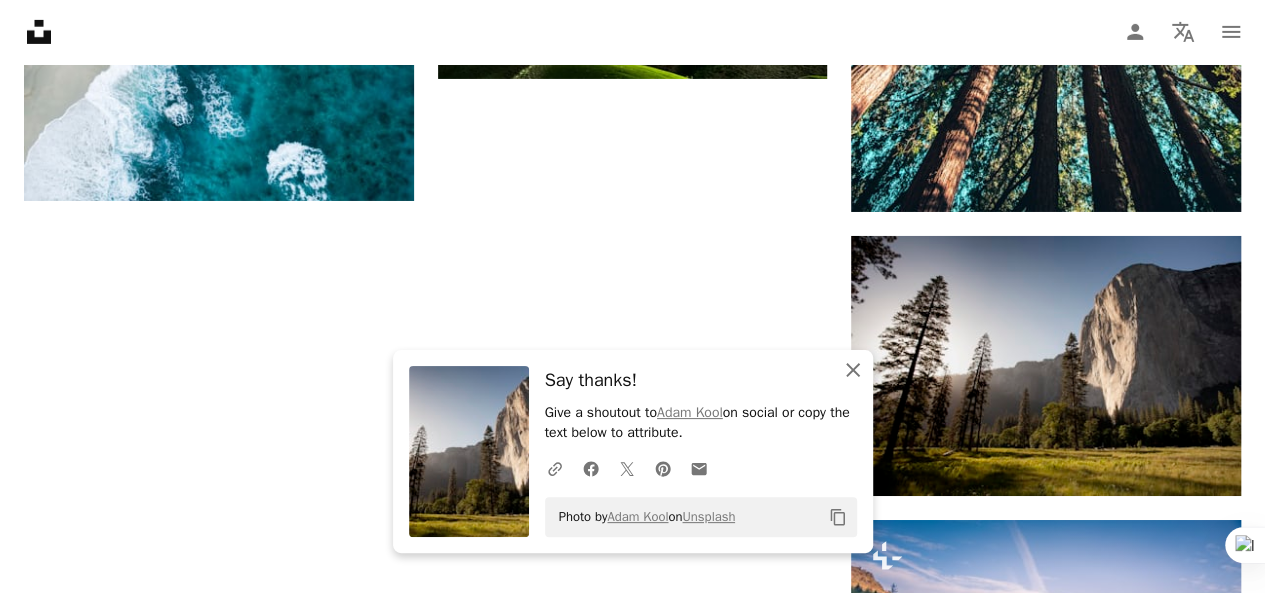 click on "An X shape" 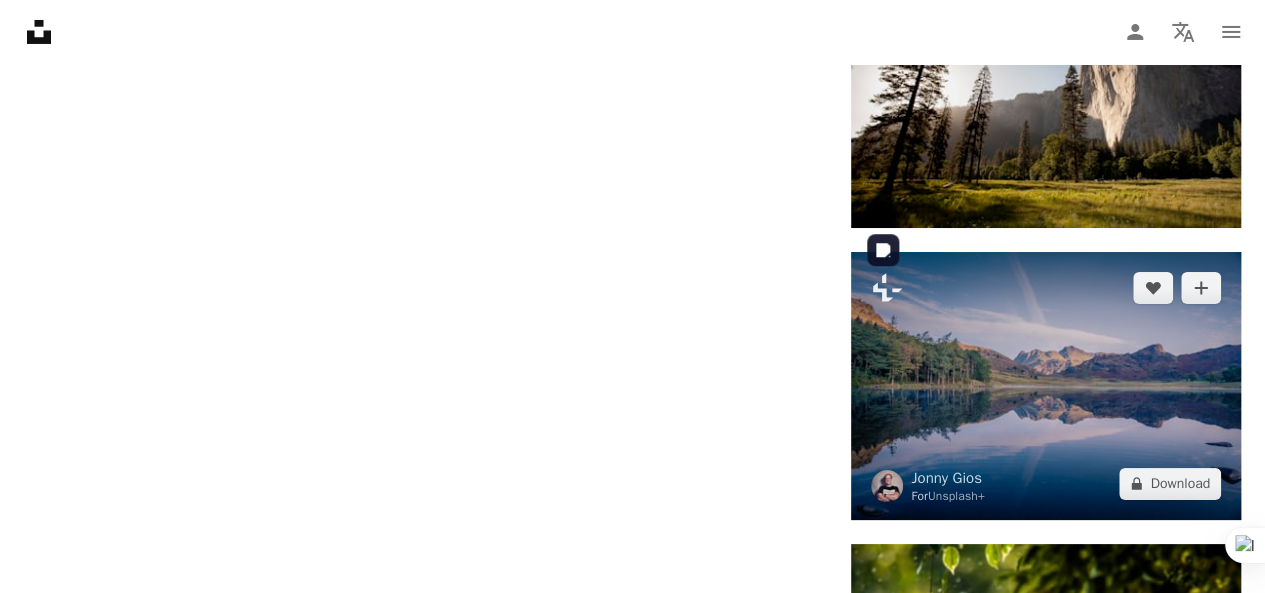 scroll, scrollTop: 3700, scrollLeft: 0, axis: vertical 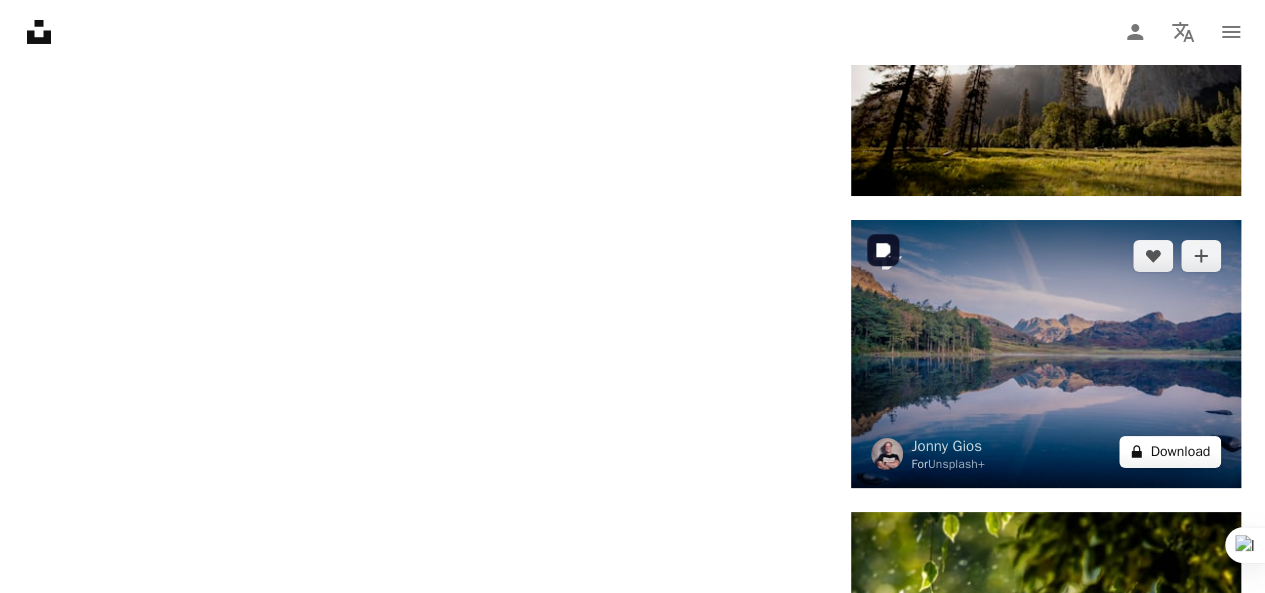 click on "A lock Download" at bounding box center (1170, 452) 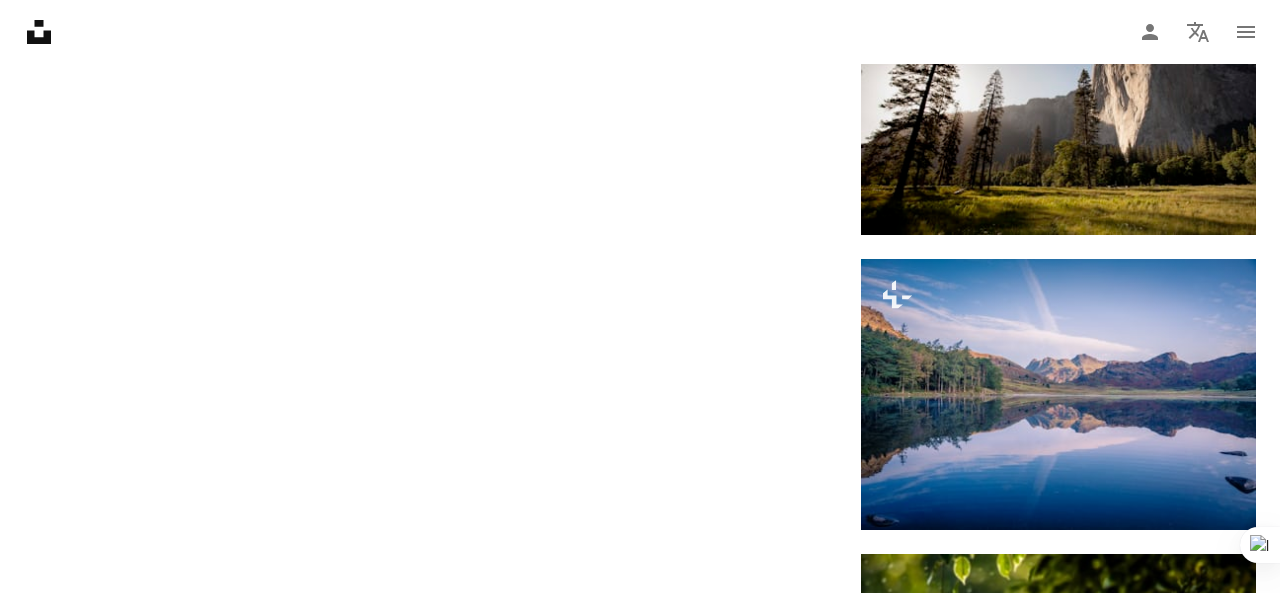 click on "An X shape" at bounding box center [20, 20] 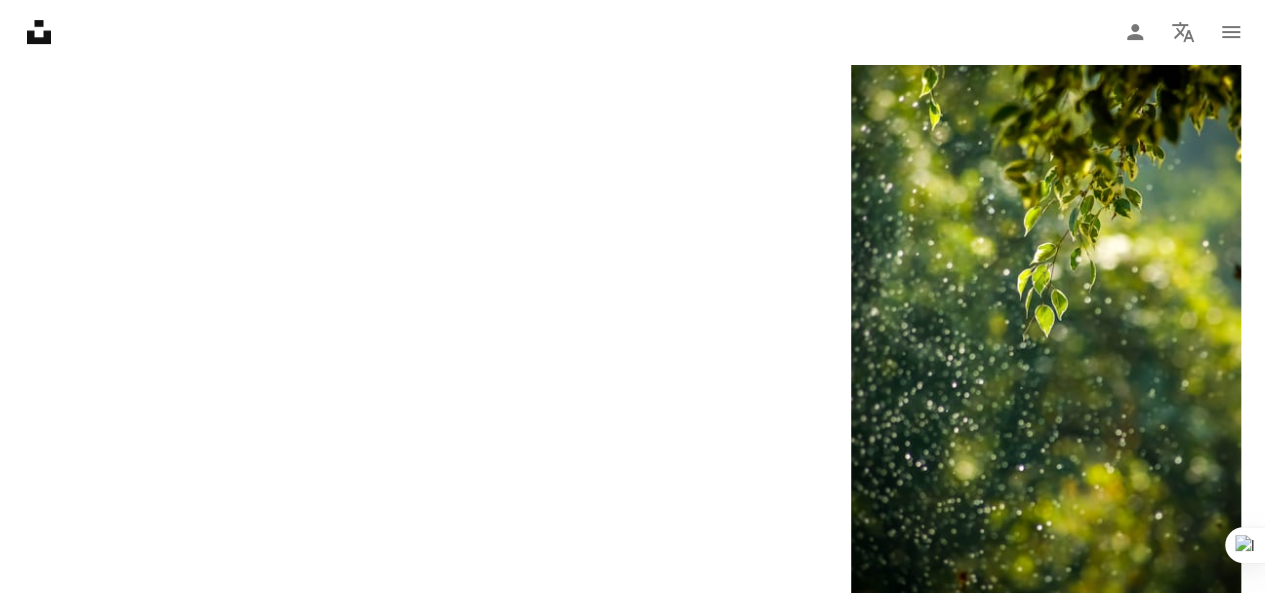 scroll, scrollTop: 4394, scrollLeft: 0, axis: vertical 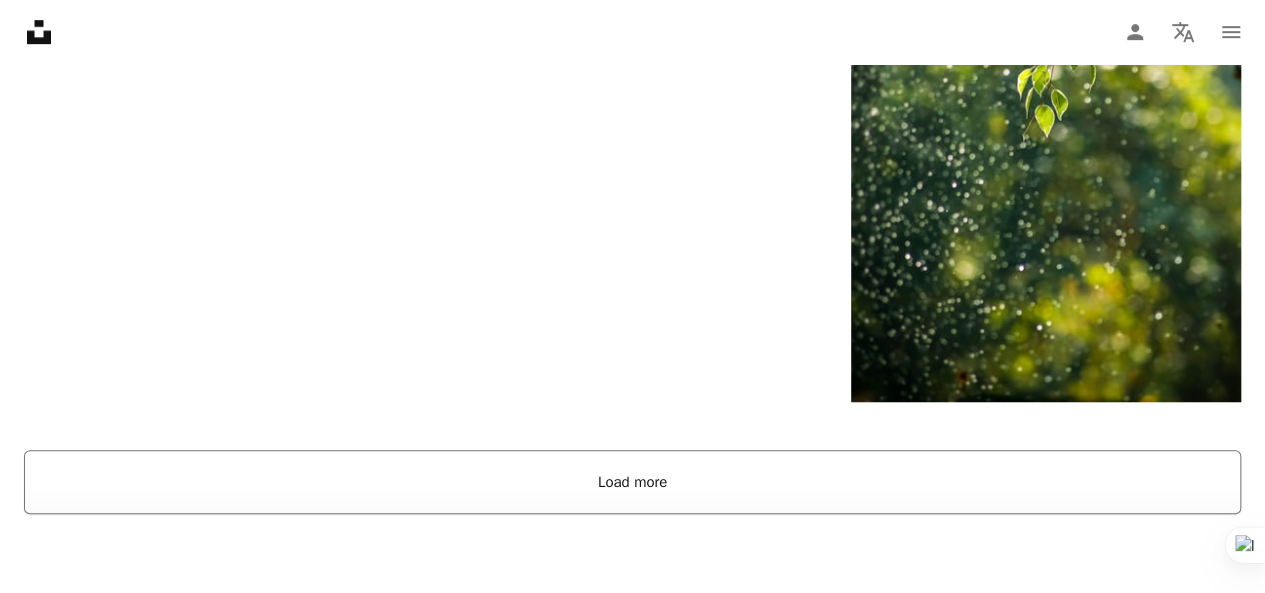 click on "Load more" at bounding box center (632, 482) 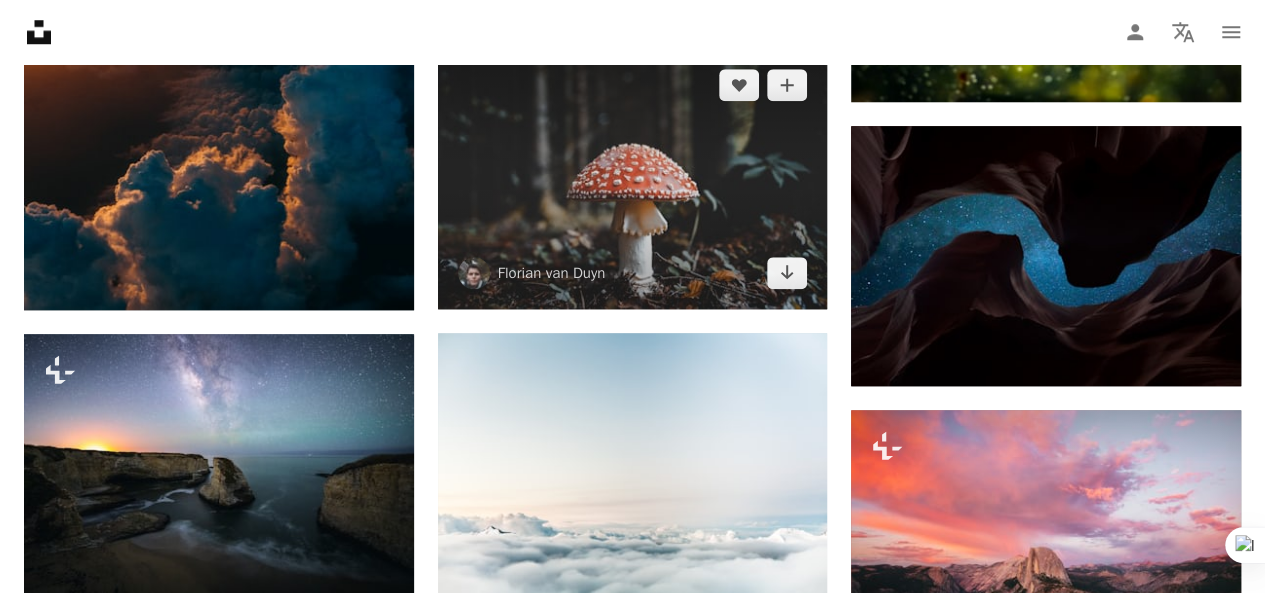 scroll, scrollTop: 4094, scrollLeft: 0, axis: vertical 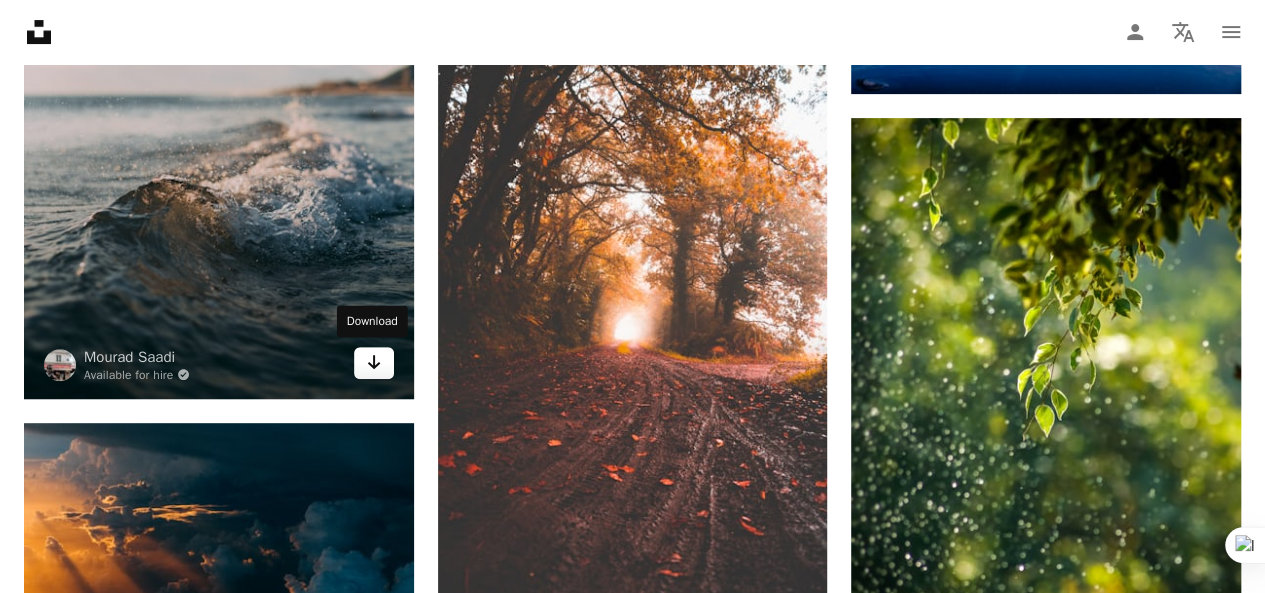 click on "Arrow pointing down" at bounding box center (374, 363) 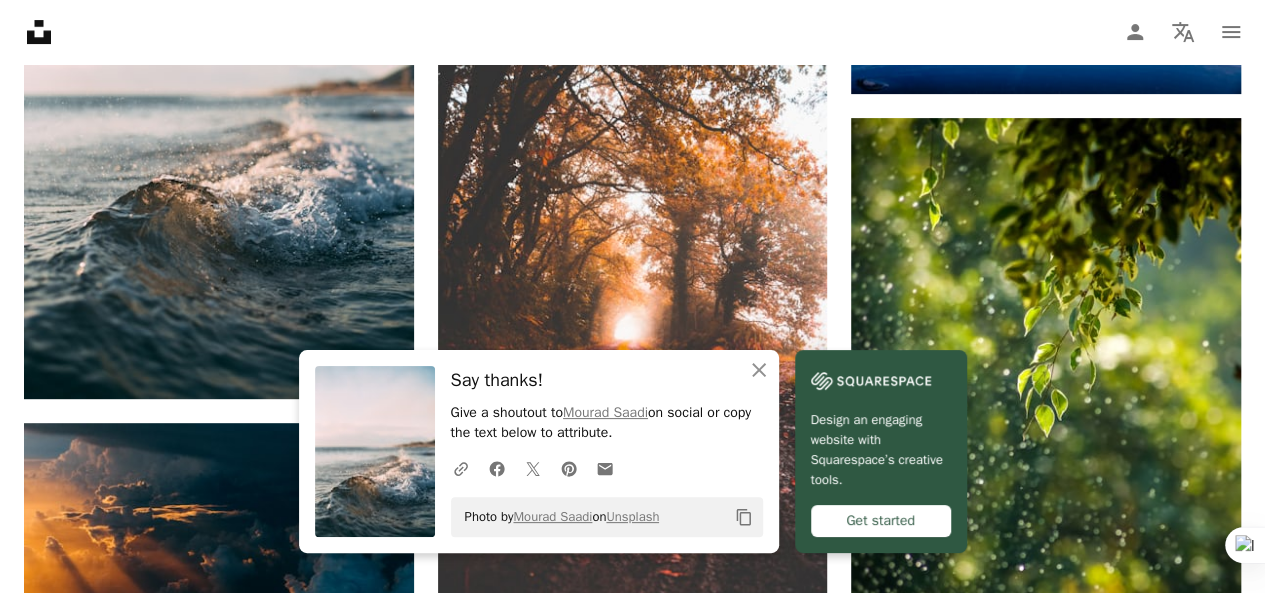 click on "Design an engaging website with Squarespace’s creative tools. Get started" at bounding box center [881, 451] 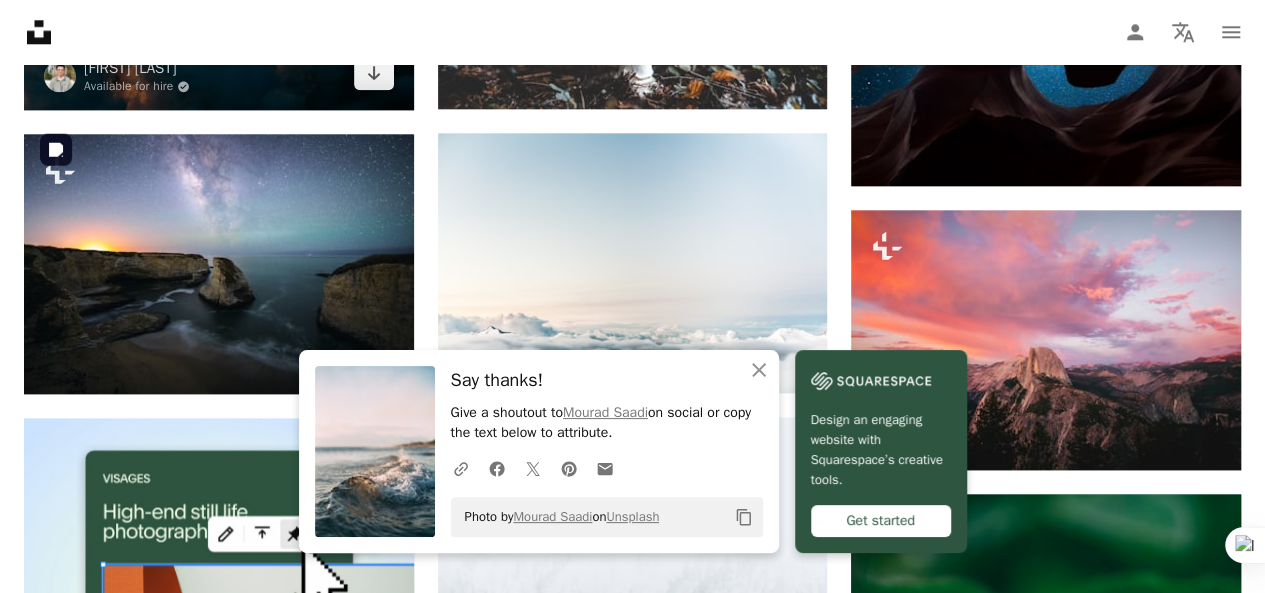 scroll, scrollTop: 4994, scrollLeft: 0, axis: vertical 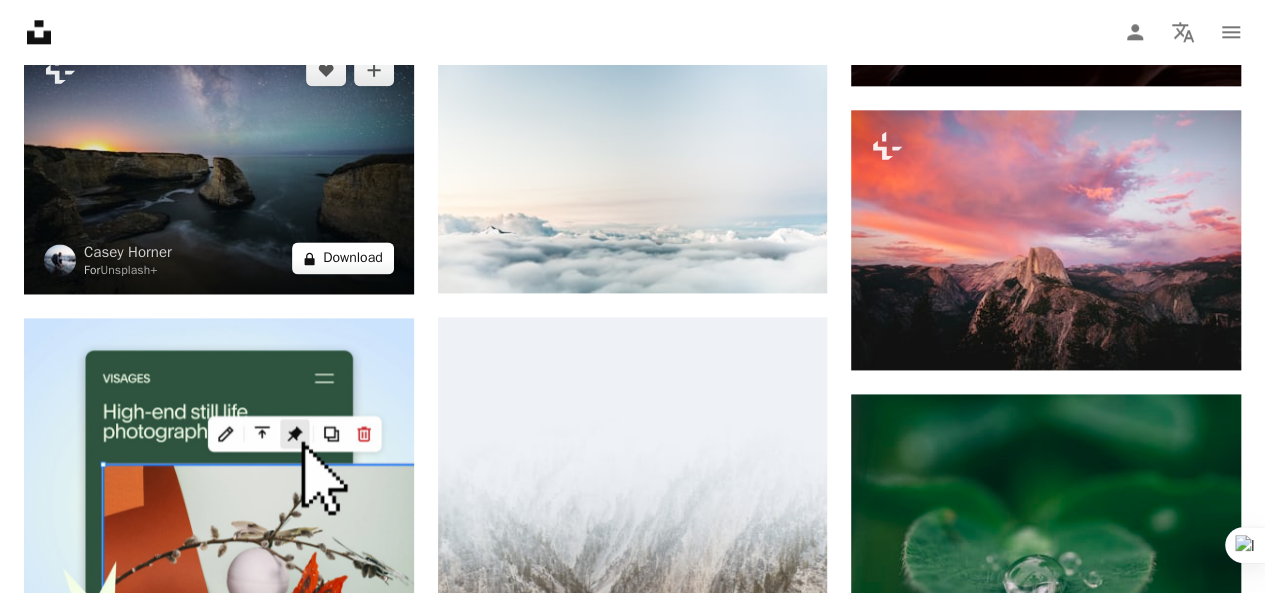 click on "A lock Download" at bounding box center (343, 258) 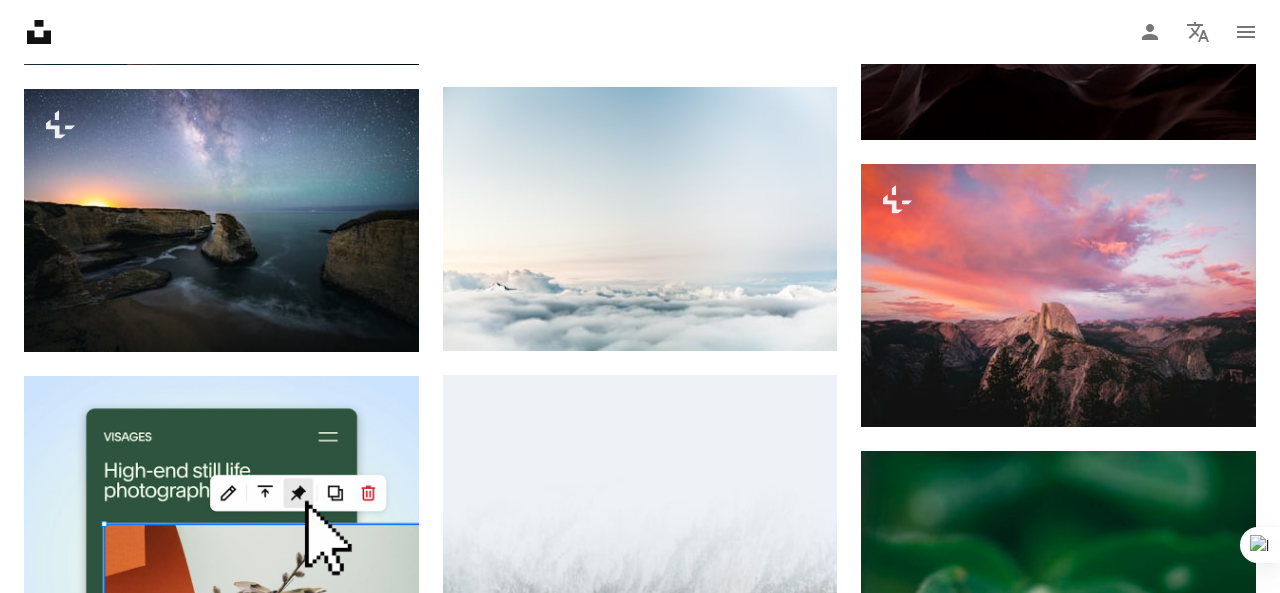 click on "An X shape" at bounding box center [20, 20] 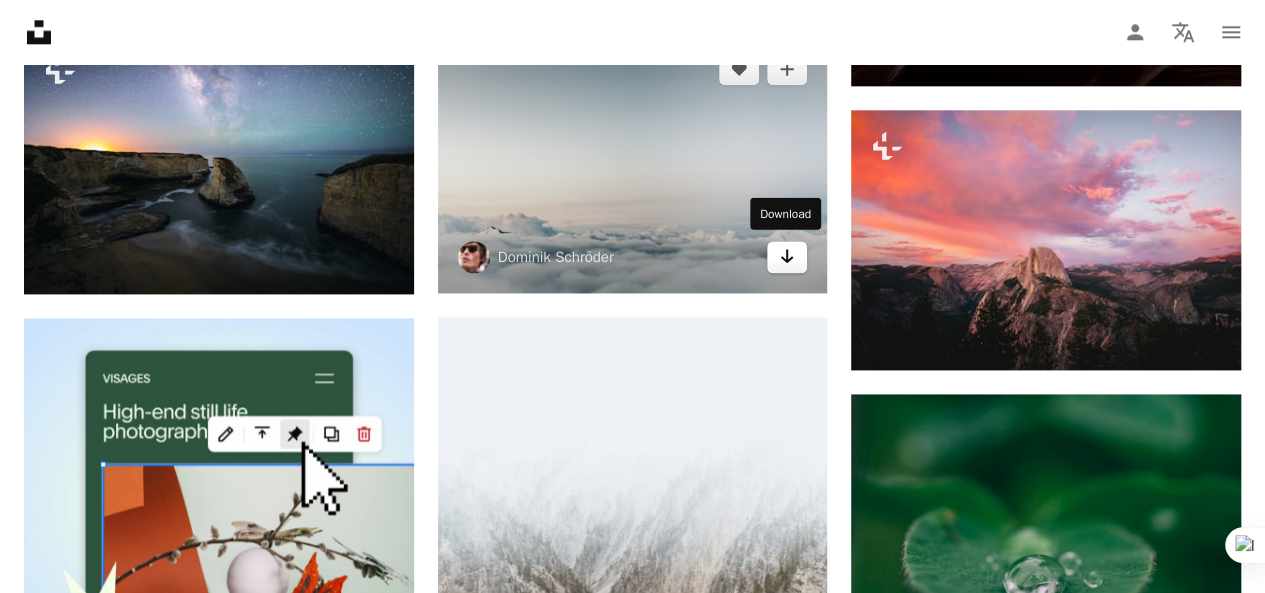 click on "Arrow pointing down" 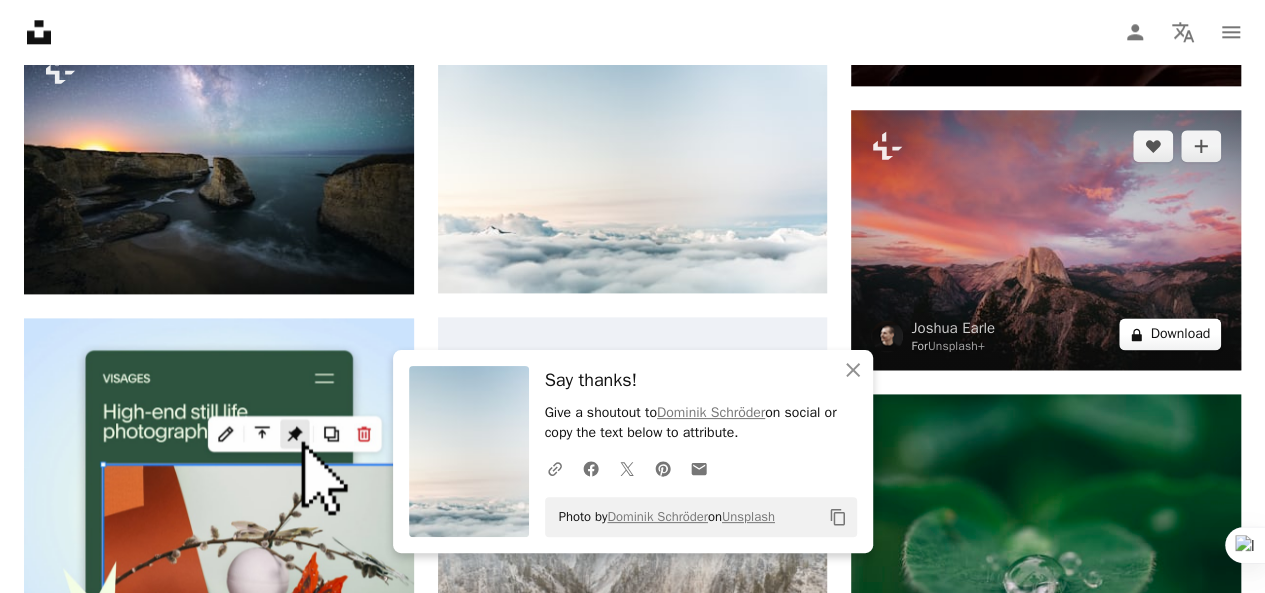 click on "A lock" 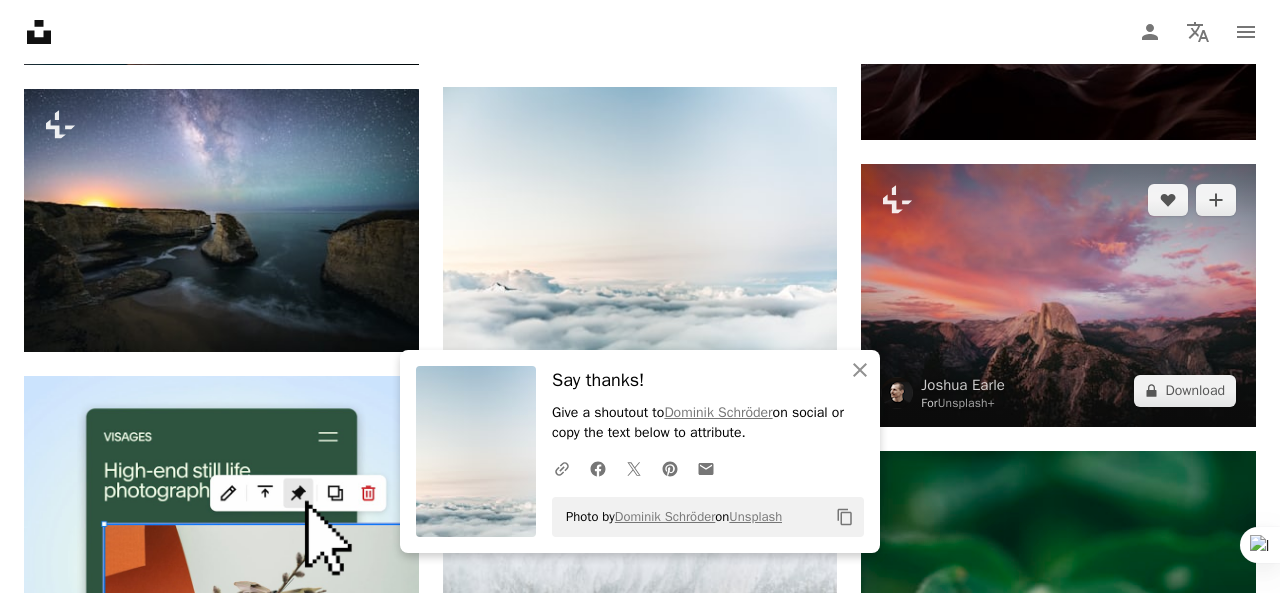 drag, startPoint x: 14, startPoint y: 15, endPoint x: 1098, endPoint y: 181, distance: 1096.6367 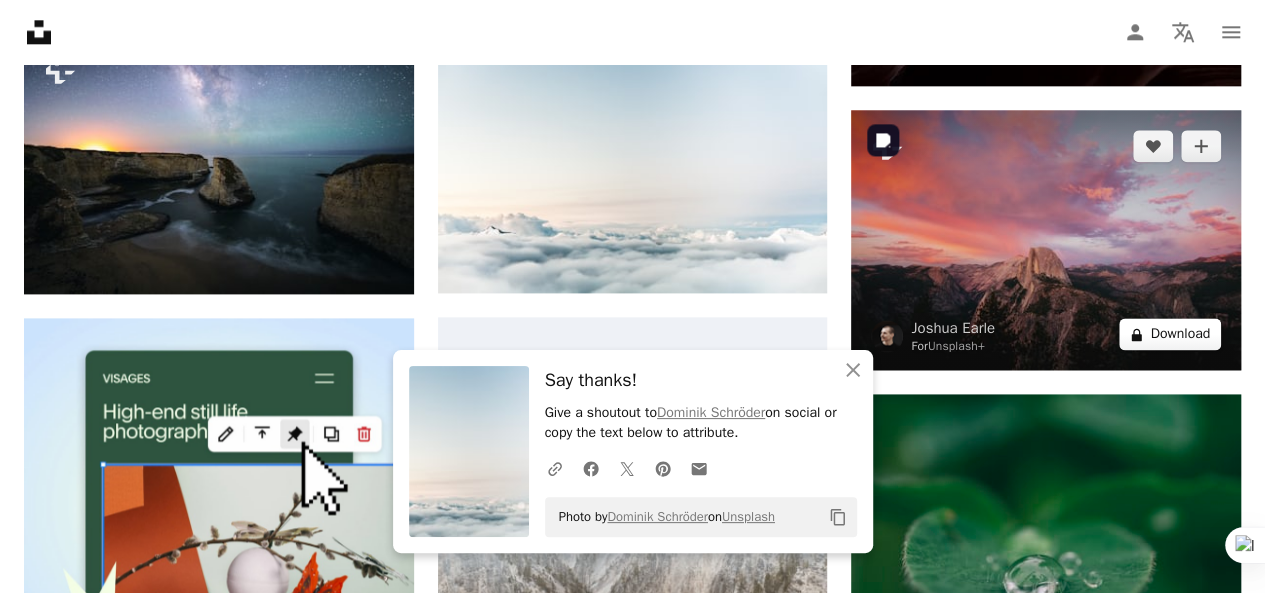 click on "A lock Download" at bounding box center (1170, 334) 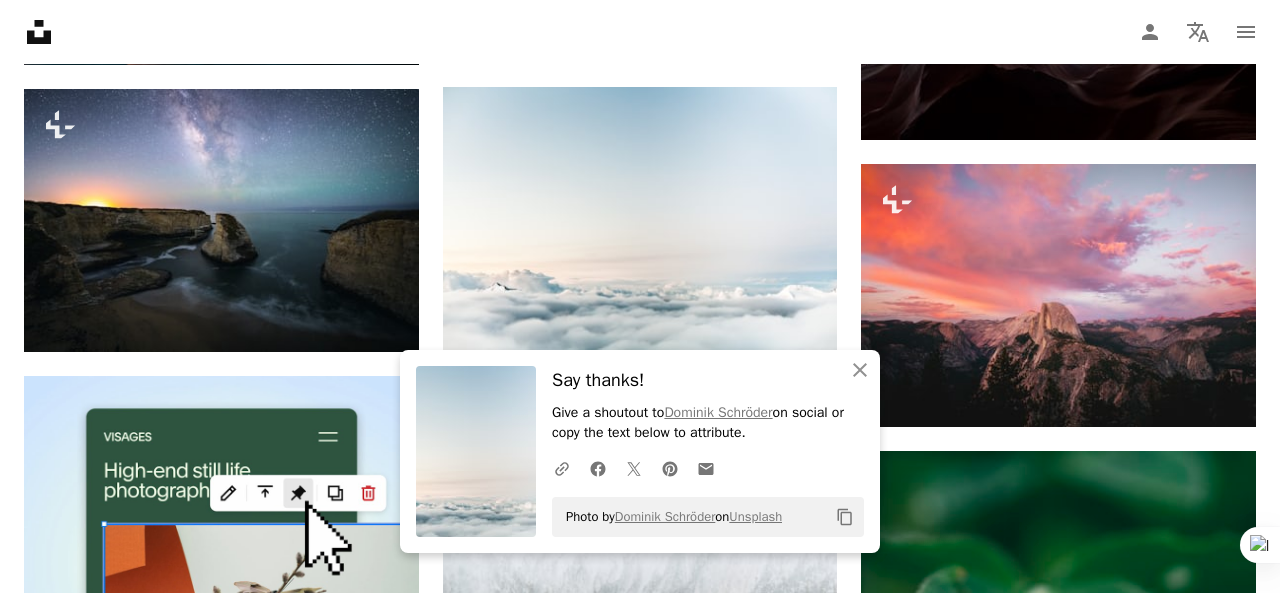 click on "An X shape" at bounding box center (20, 20) 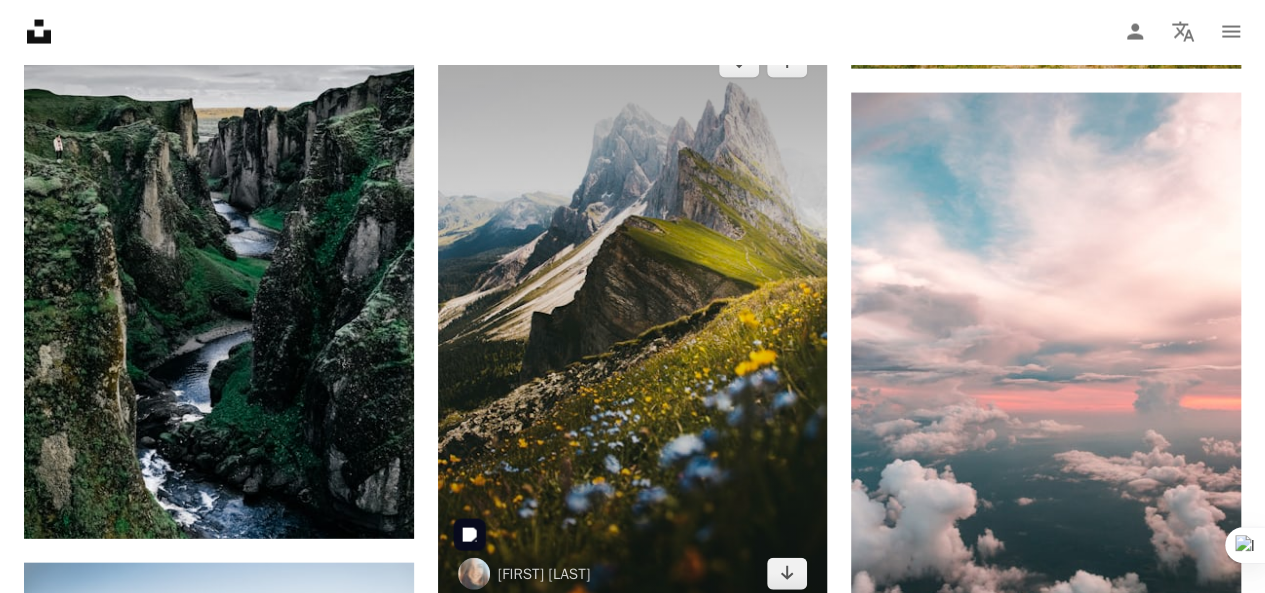 scroll, scrollTop: 5994, scrollLeft: 0, axis: vertical 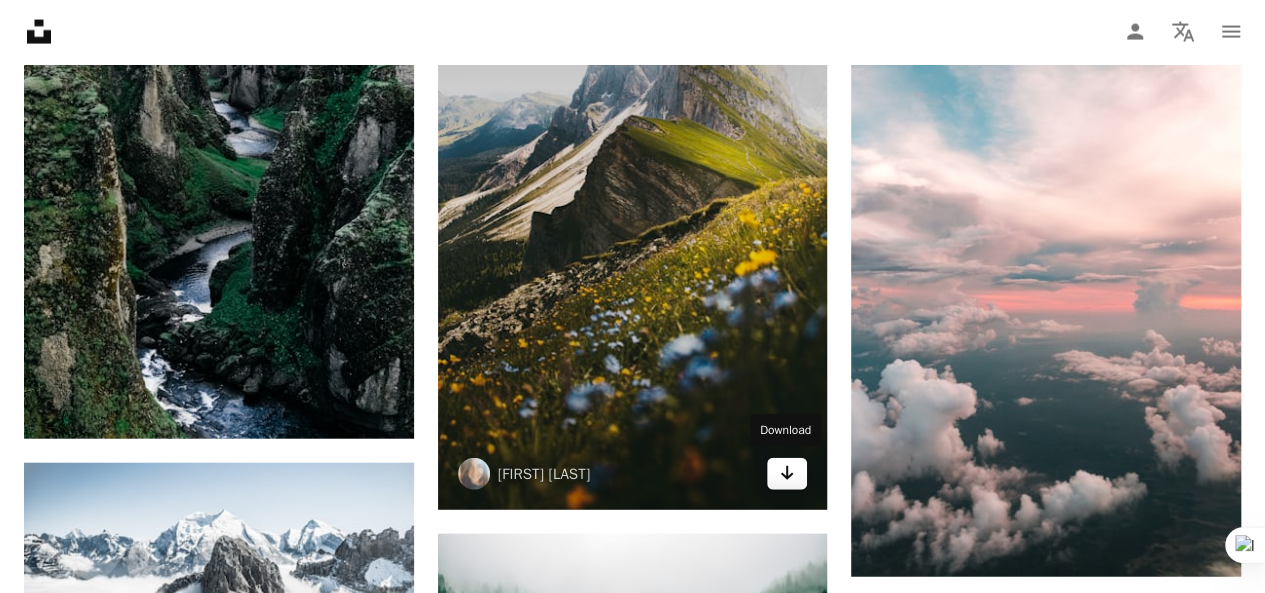 click on "Arrow pointing down" 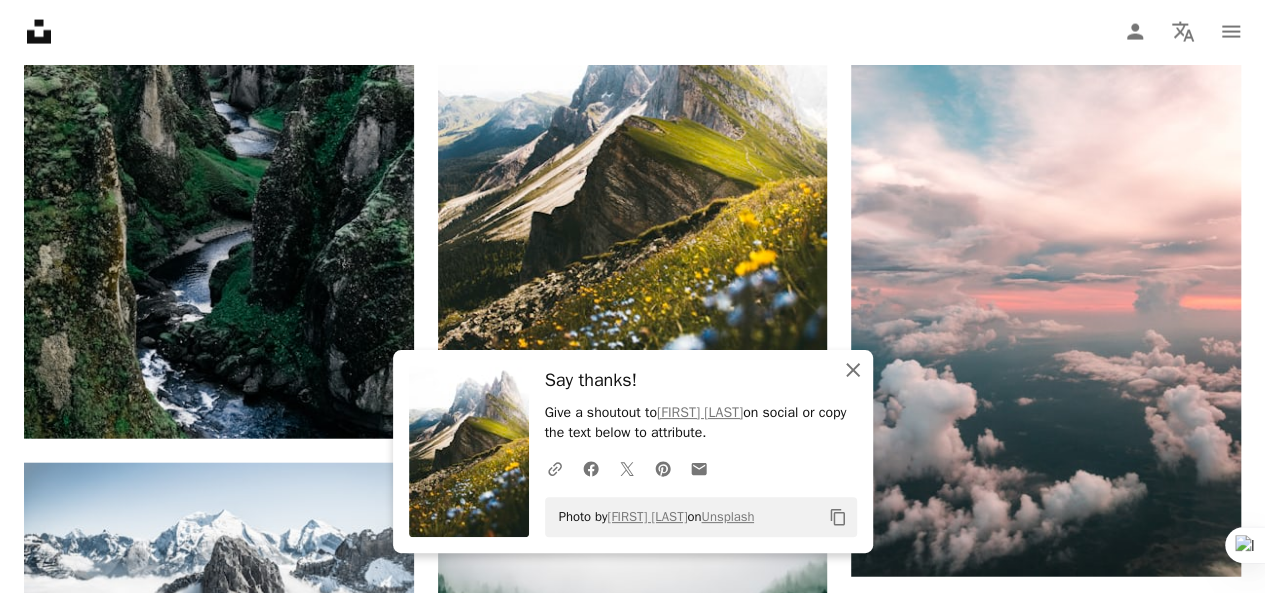 click on "An X shape" 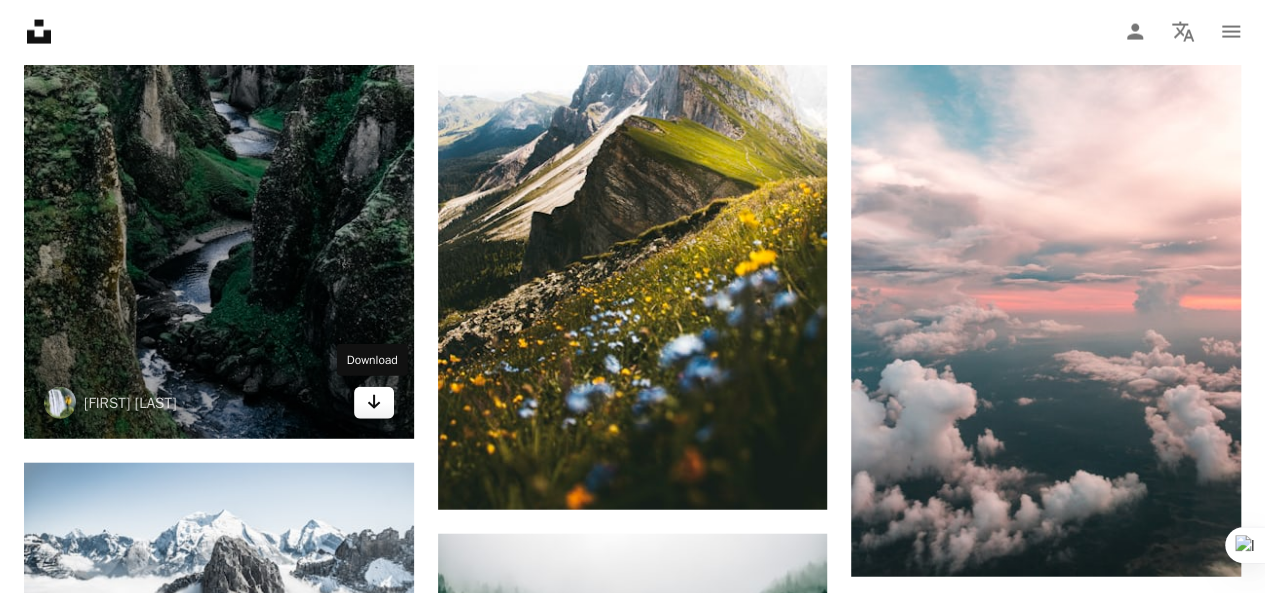 click on "Arrow pointing down" 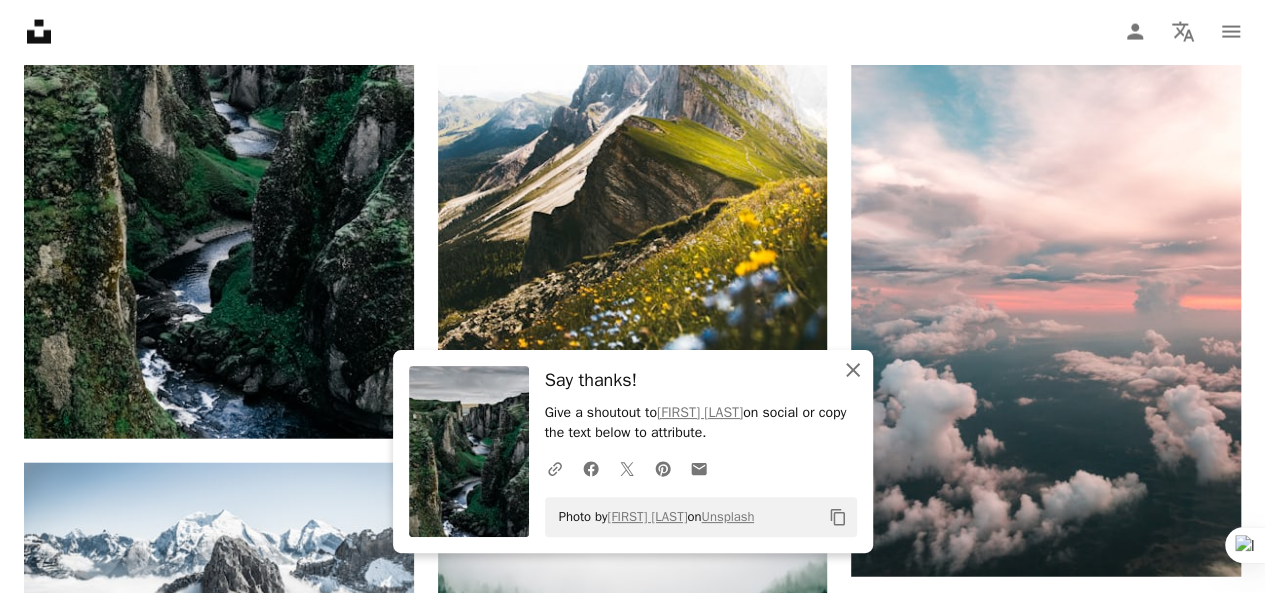 click on "An X shape" 